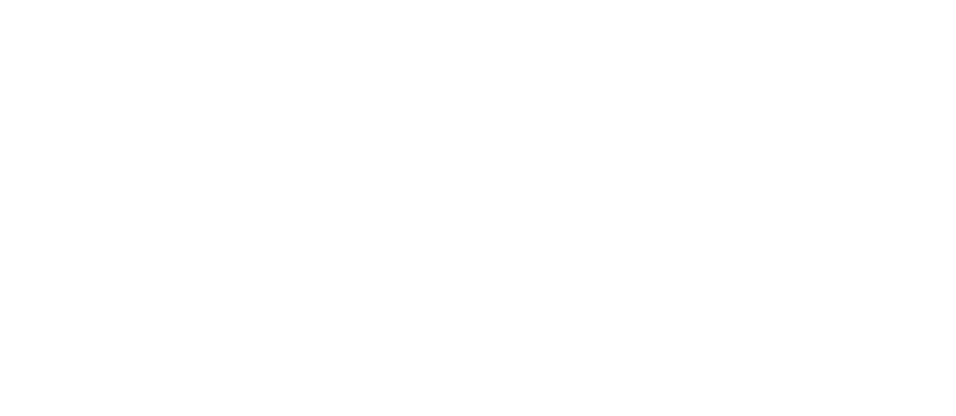 scroll, scrollTop: 0, scrollLeft: 0, axis: both 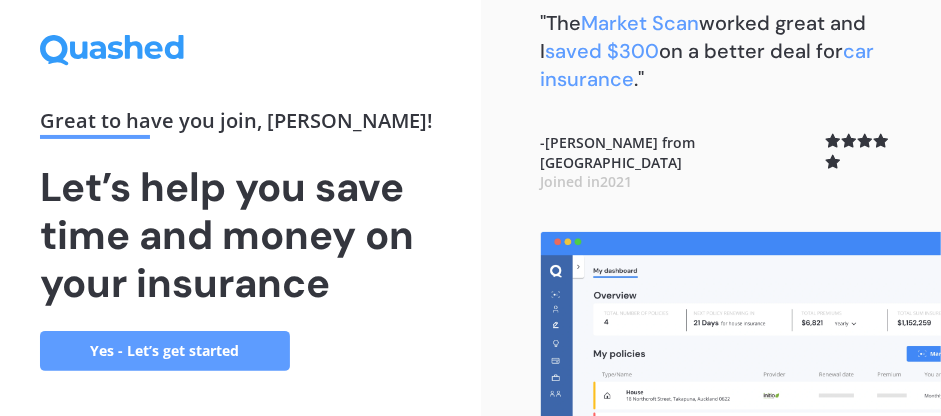 click on "Yes - Let’s get started" at bounding box center [165, 351] 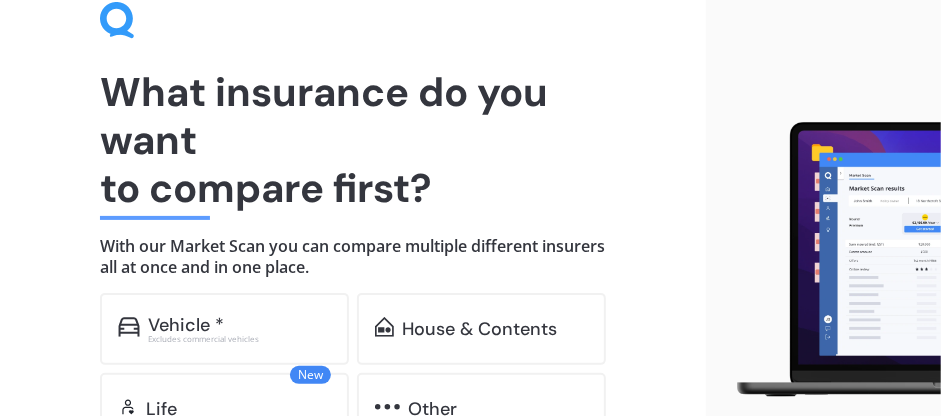 scroll, scrollTop: 198, scrollLeft: 0, axis: vertical 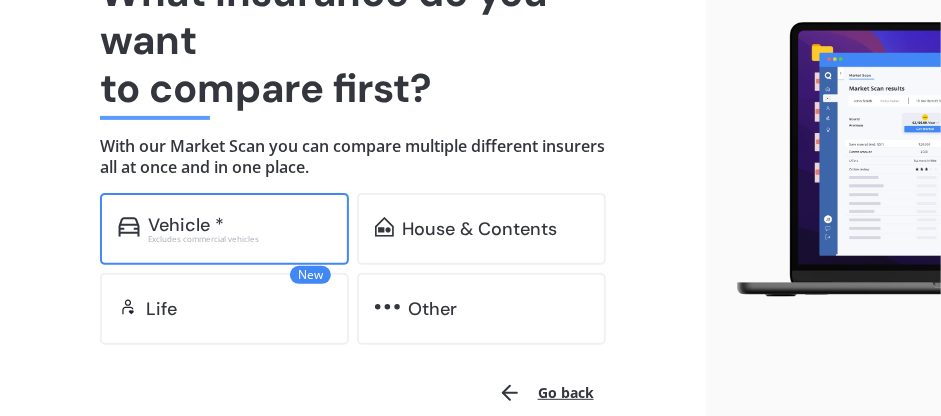 click on "Vehicle *" at bounding box center (186, 225) 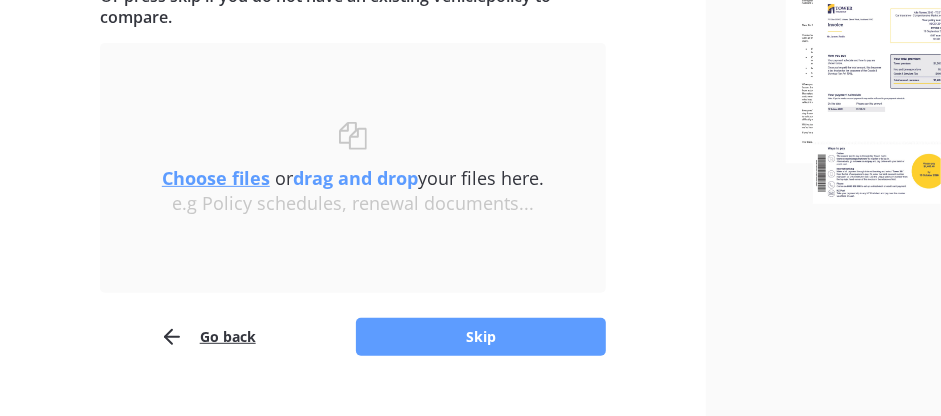scroll, scrollTop: 200, scrollLeft: 0, axis: vertical 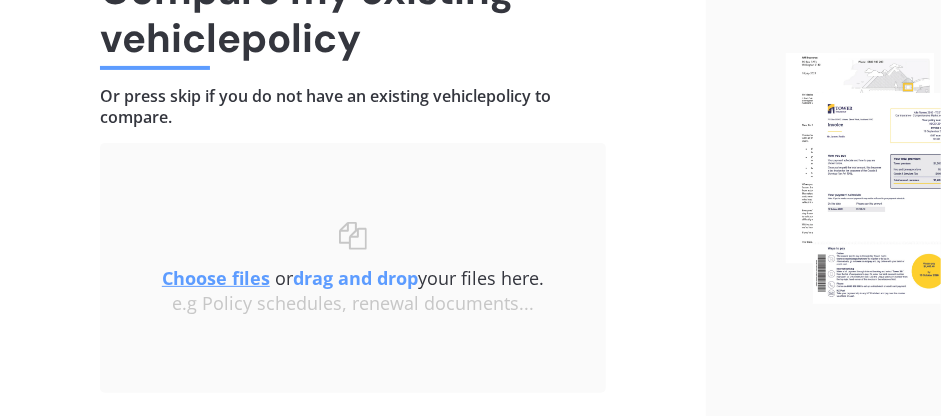 click at bounding box center (863, 178) 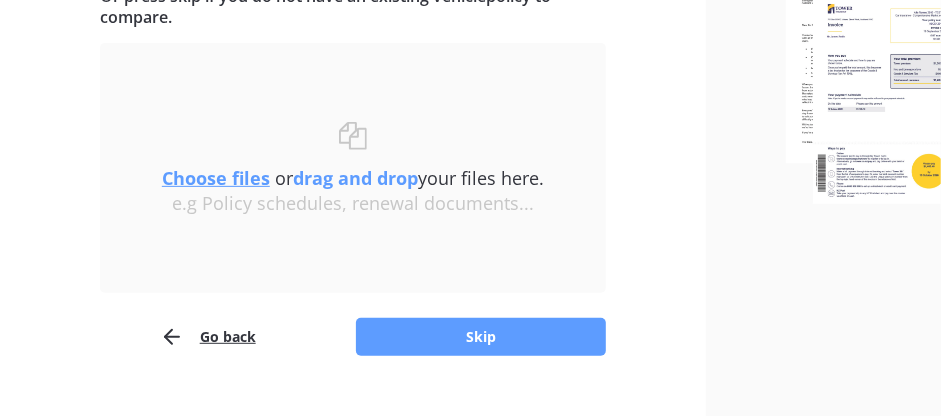 scroll, scrollTop: 340, scrollLeft: 0, axis: vertical 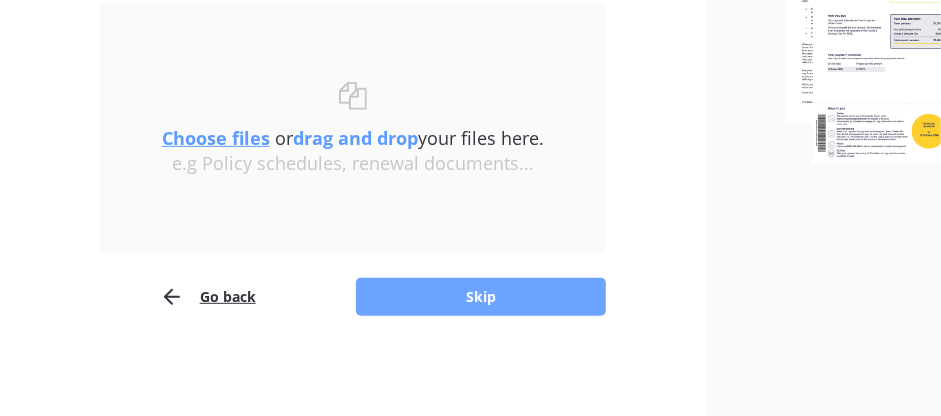 click on "Skip" at bounding box center (481, 297) 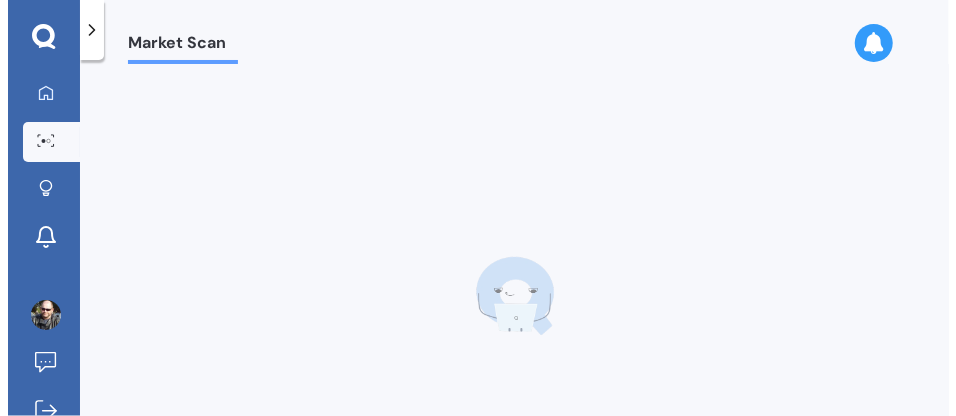scroll, scrollTop: 0, scrollLeft: 0, axis: both 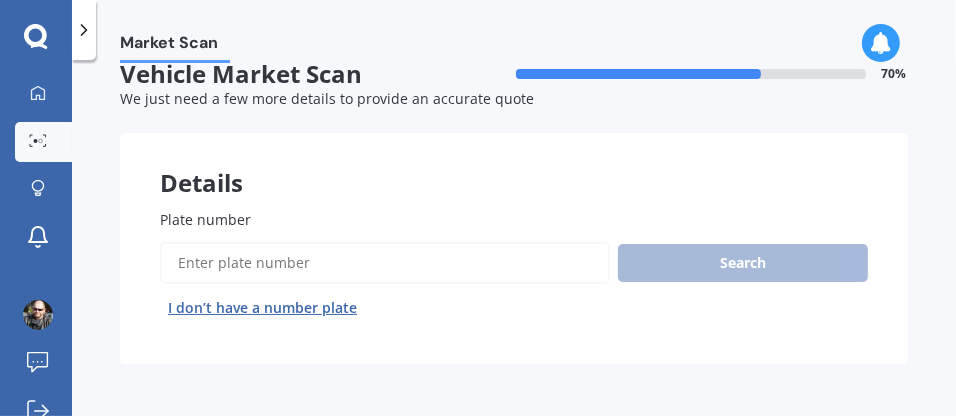 click on "Plate number" at bounding box center (385, 263) 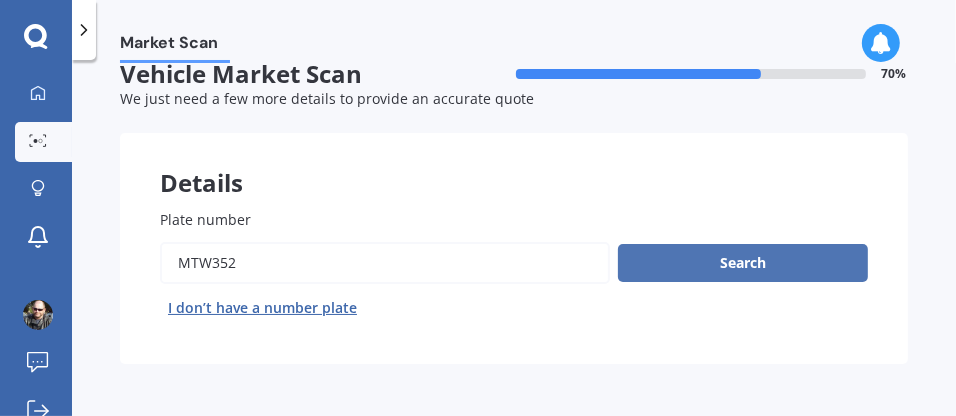 type on "mtw352" 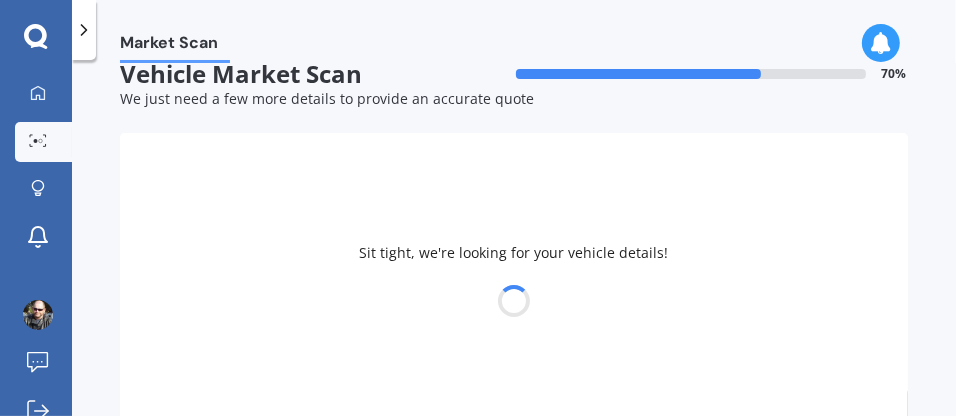 select on "HAVAL" 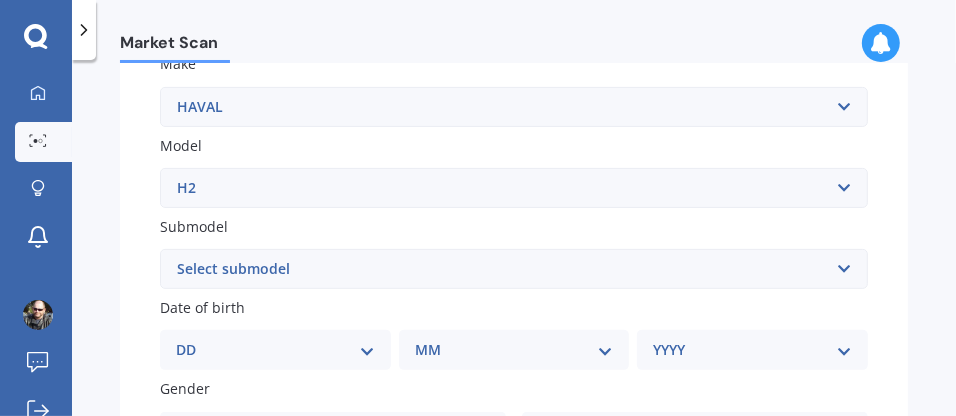 scroll, scrollTop: 428, scrollLeft: 0, axis: vertical 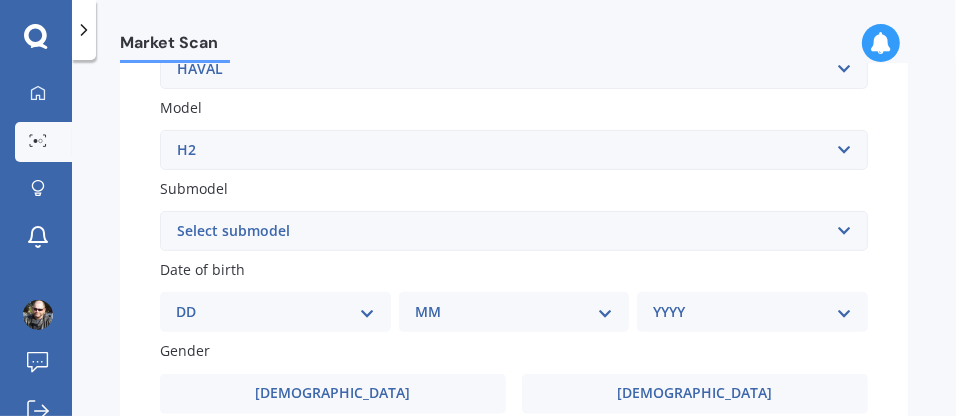 click on "Select submodel Lux Premium" at bounding box center (514, 231) 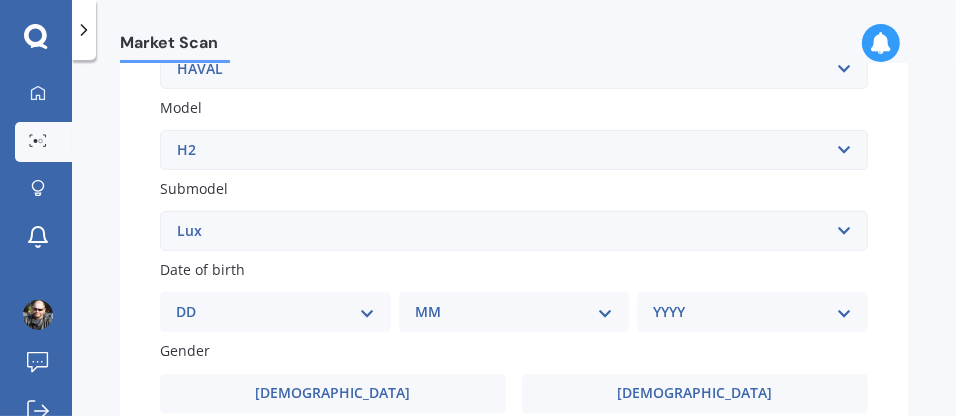 click on "Select submodel Lux Premium" at bounding box center (514, 231) 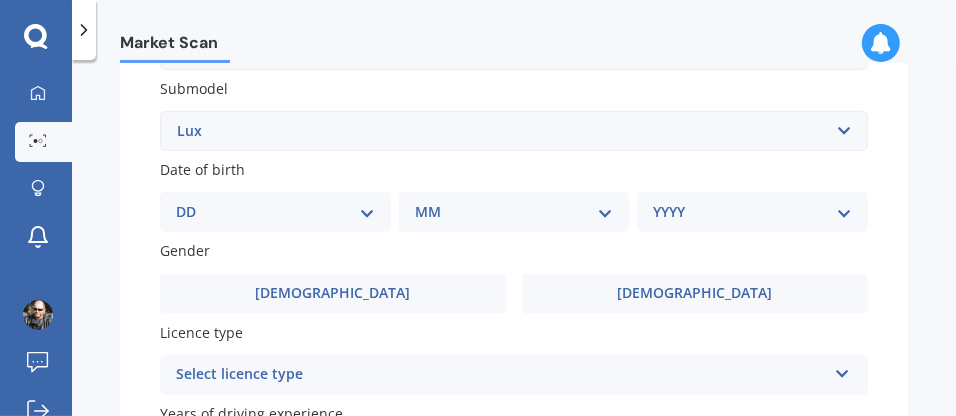 click on "DD 01 02 03 04 05 06 07 08 09 10 11 12 13 14 15 16 17 18 19 20 21 22 23 24 25 26 27 28 29 30 31" at bounding box center [275, 212] 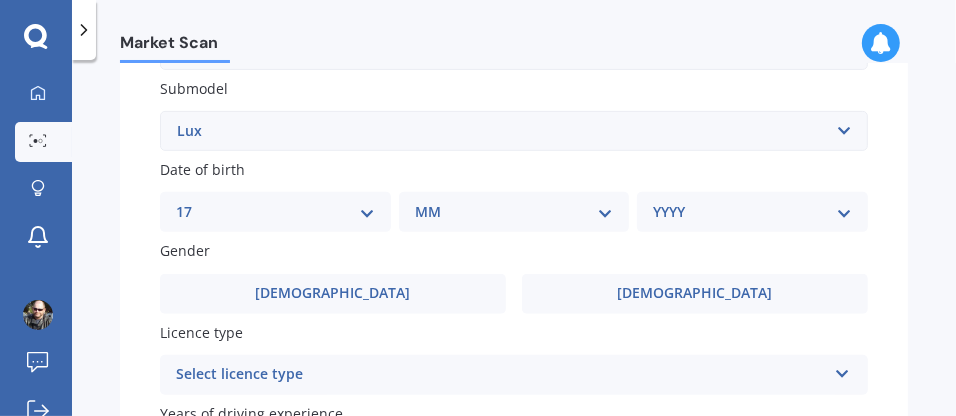 click on "DD 01 02 03 04 05 06 07 08 09 10 11 12 13 14 15 16 17 18 19 20 21 22 23 24 25 26 27 28 29 30 31" at bounding box center [275, 212] 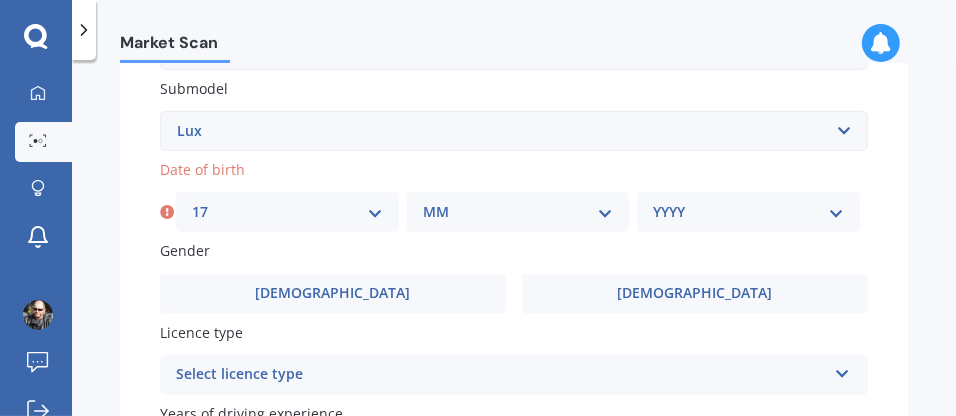 click on "MM 01 02 03 04 05 06 07 08 09 10 11 12" at bounding box center (518, 212) 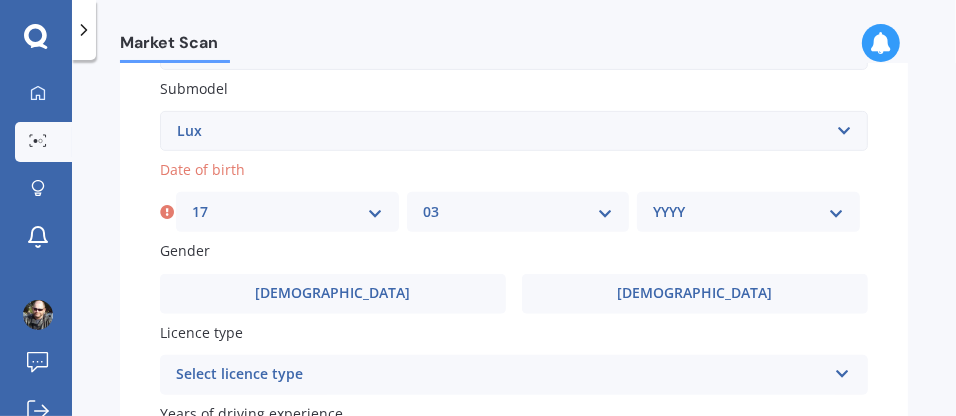 click on "MM 01 02 03 04 05 06 07 08 09 10 11 12" at bounding box center (518, 212) 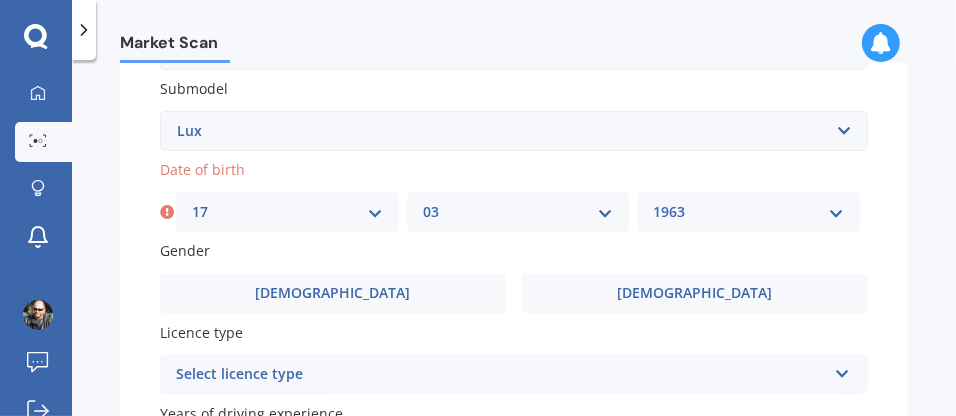click on "YYYY 2025 2024 2023 2022 2021 2020 2019 2018 2017 2016 2015 2014 2013 2012 2011 2010 2009 2008 2007 2006 2005 2004 2003 2002 2001 2000 1999 1998 1997 1996 1995 1994 1993 1992 1991 1990 1989 1988 1987 1986 1985 1984 1983 1982 1981 1980 1979 1978 1977 1976 1975 1974 1973 1972 1971 1970 1969 1968 1967 1966 1965 1964 1963 1962 1961 1960 1959 1958 1957 1956 1955 1954 1953 1952 1951 1950 1949 1948 1947 1946 1945 1944 1943 1942 1941 1940 1939 1938 1937 1936 1935 1934 1933 1932 1931 1930 1929 1928 1927 1926" at bounding box center (748, 212) 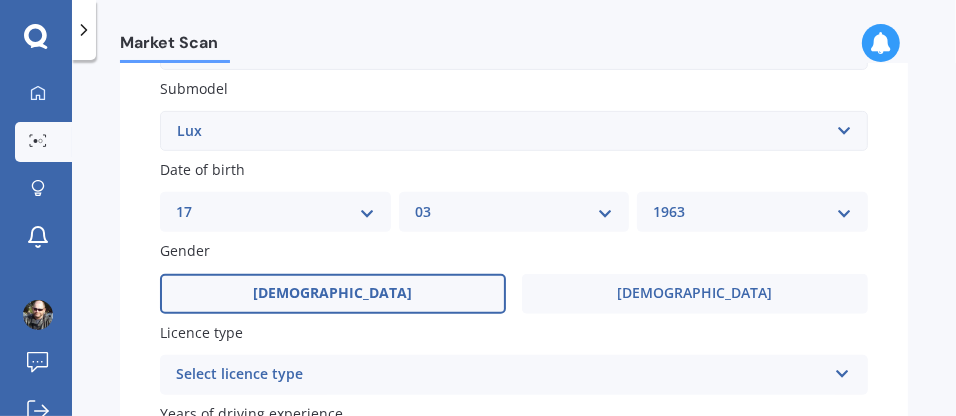 click on "[DEMOGRAPHIC_DATA]" at bounding box center [333, 294] 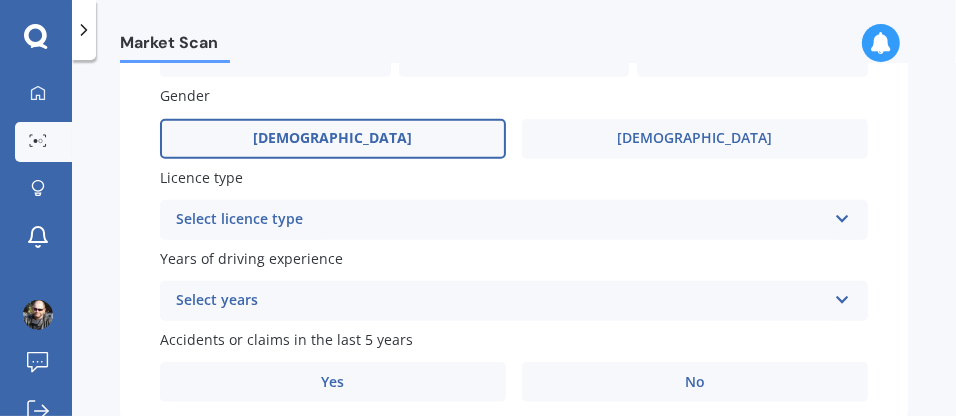 scroll, scrollTop: 728, scrollLeft: 0, axis: vertical 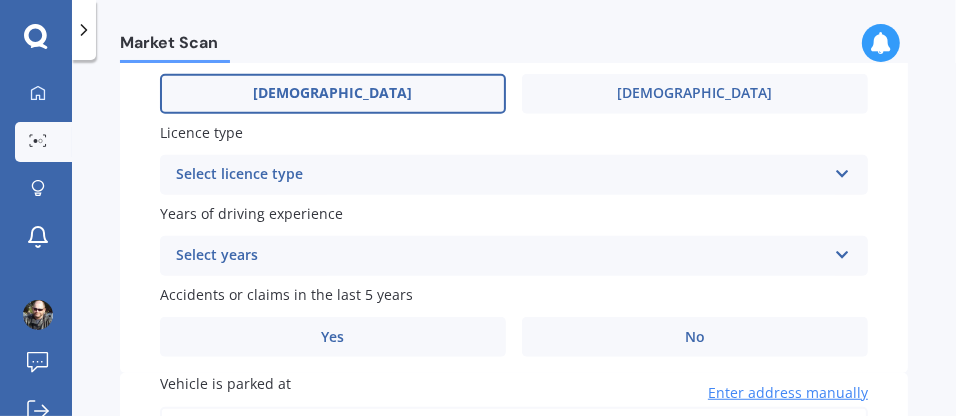 click at bounding box center (842, 170) 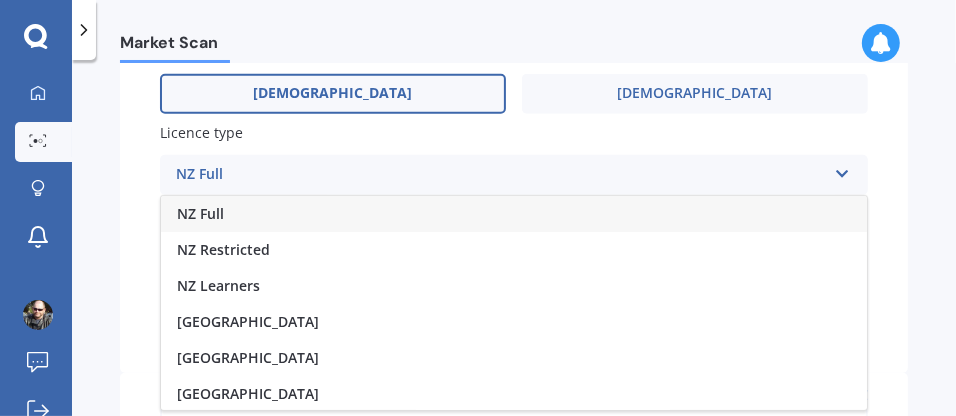 click on "NZ Full" at bounding box center (514, 214) 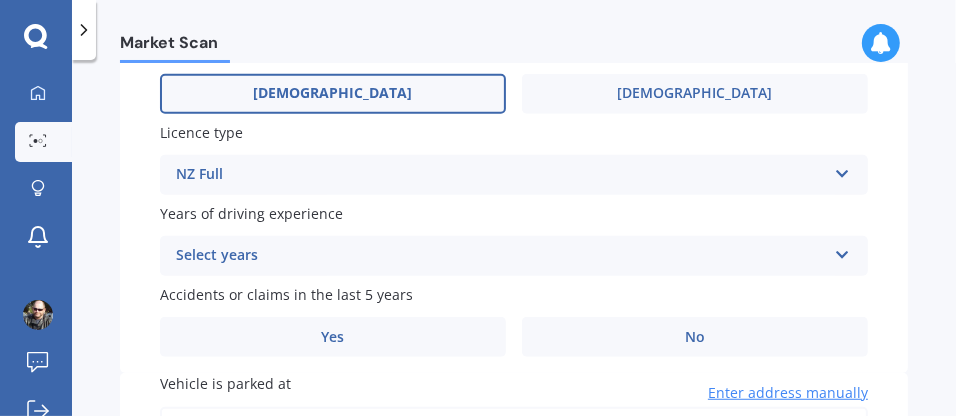 click at bounding box center [842, 251] 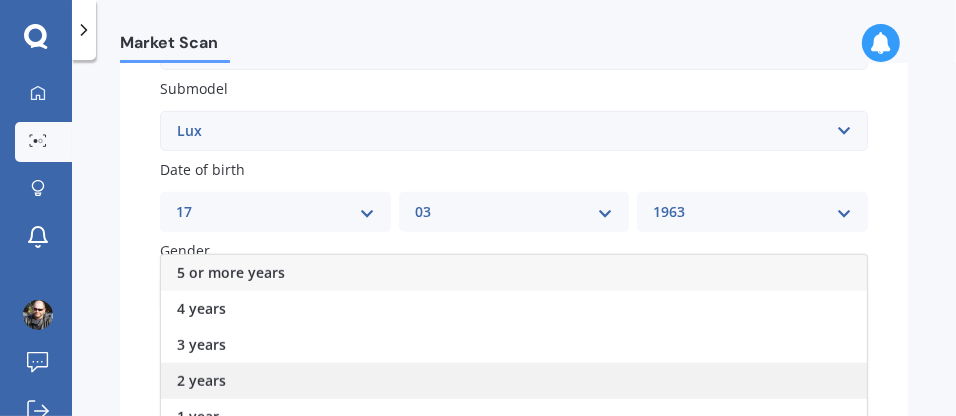 scroll, scrollTop: 628, scrollLeft: 0, axis: vertical 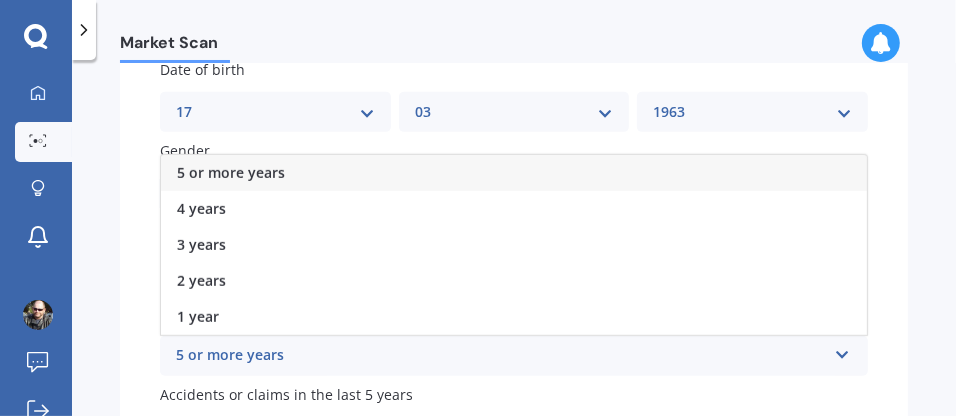 click on "5 or more years" at bounding box center [514, 173] 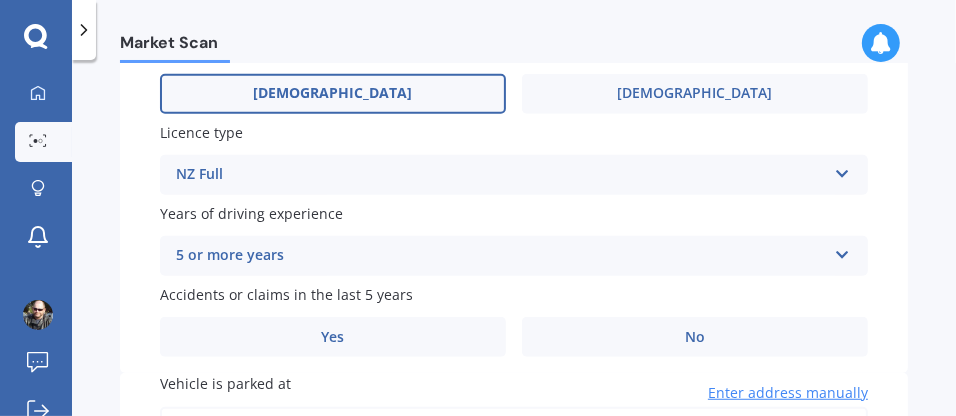 scroll, scrollTop: 828, scrollLeft: 0, axis: vertical 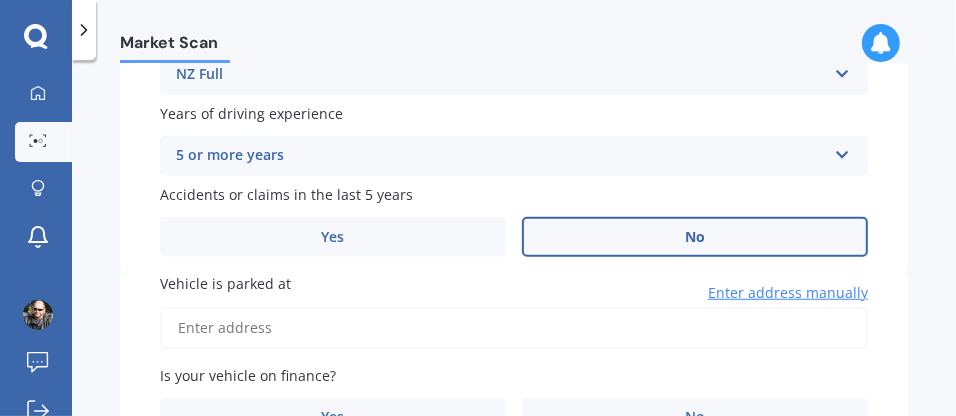 click on "No" at bounding box center (695, 237) 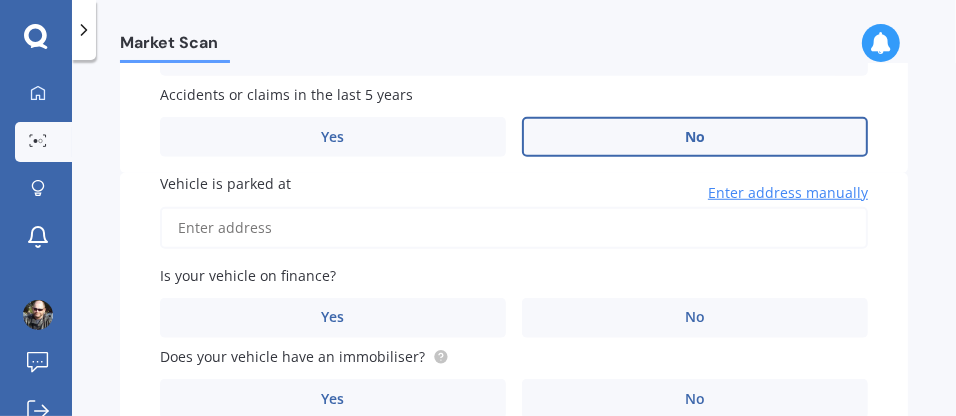 scroll, scrollTop: 1028, scrollLeft: 0, axis: vertical 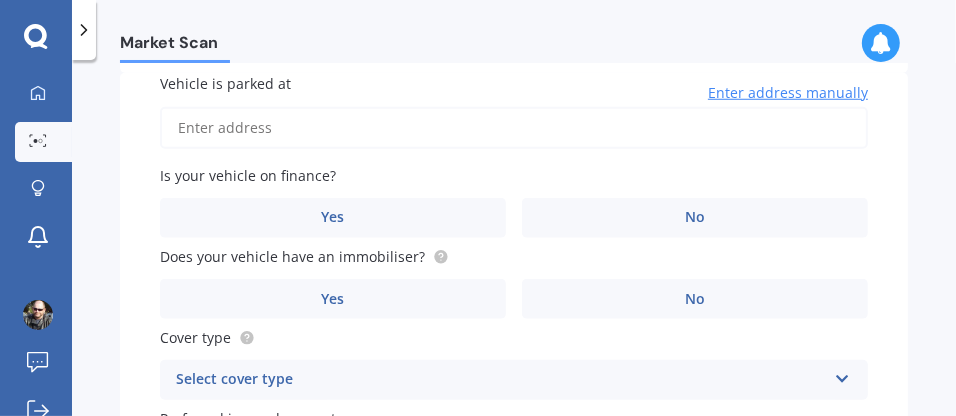 click on "Vehicle is parked at" at bounding box center (514, 128) 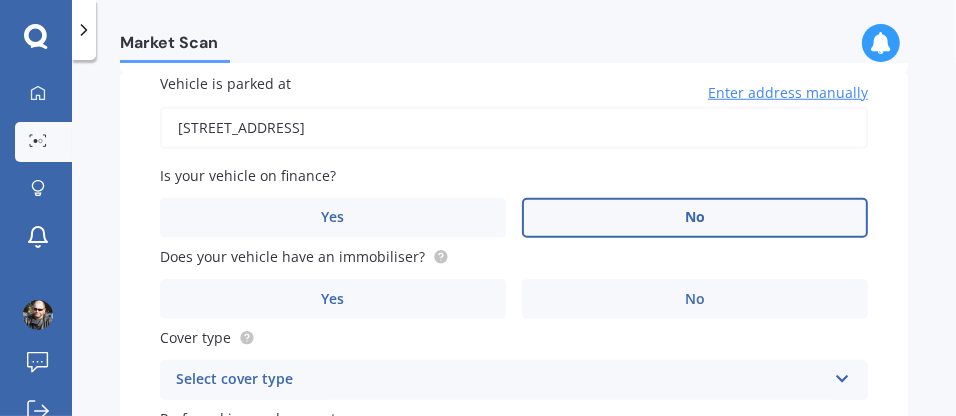 click on "No" at bounding box center [695, 218] 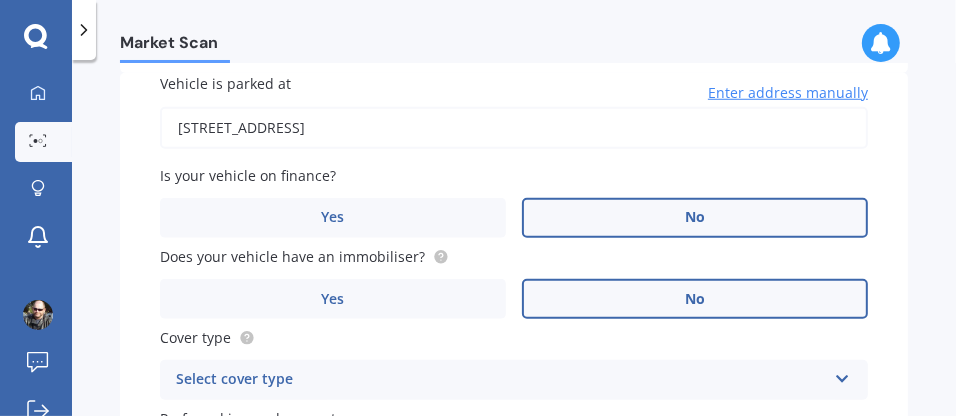 click on "No" at bounding box center [695, 299] 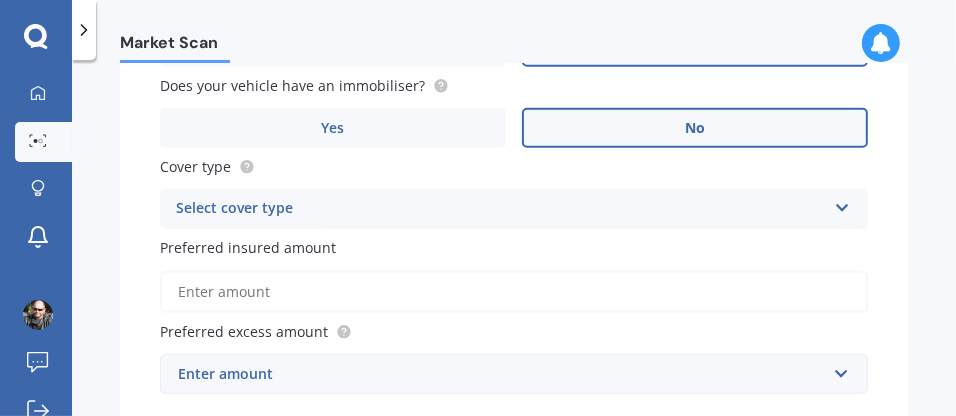 scroll, scrollTop: 1228, scrollLeft: 0, axis: vertical 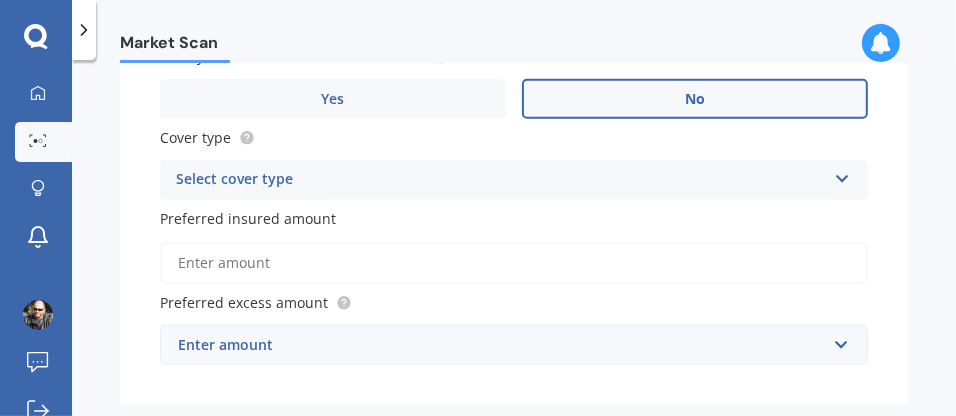 click at bounding box center (842, 175) 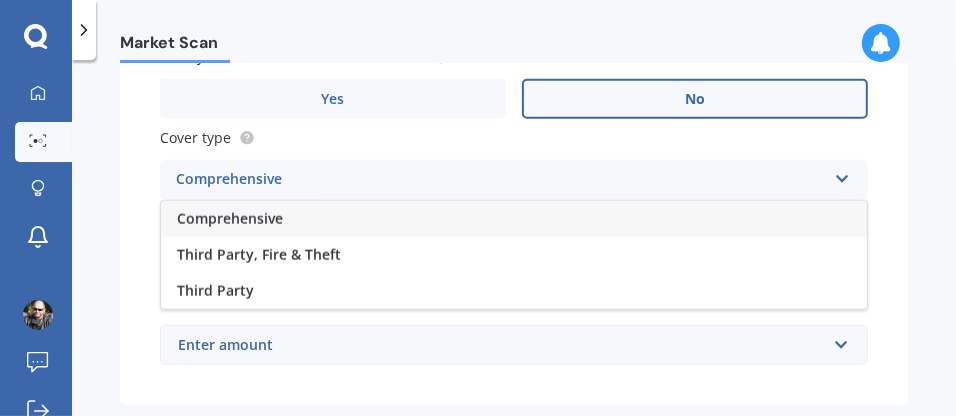 click on "Comprehensive" at bounding box center [230, 218] 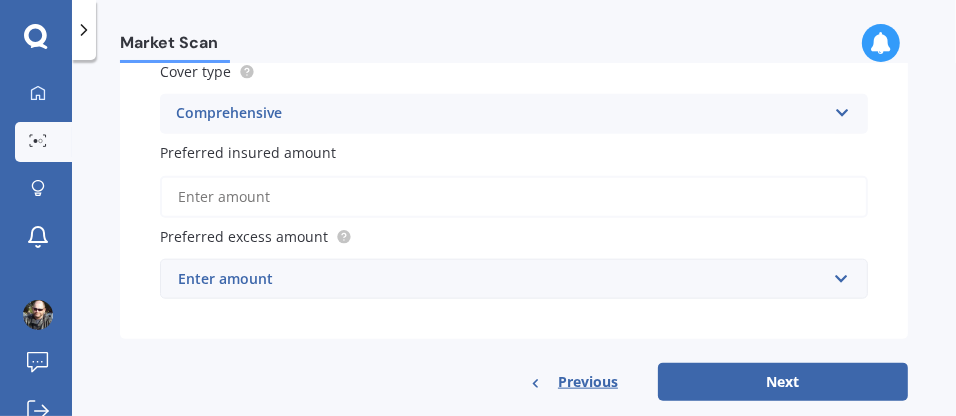 scroll, scrollTop: 1328, scrollLeft: 0, axis: vertical 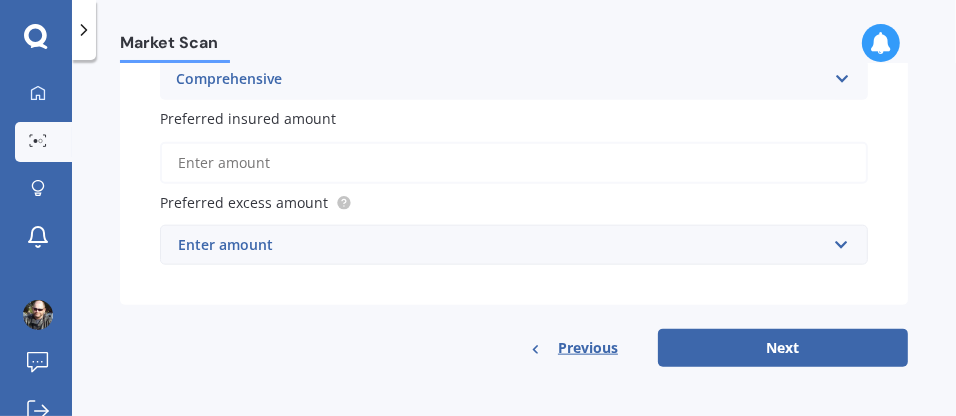 click on "Preferred insured amount" at bounding box center [514, 163] 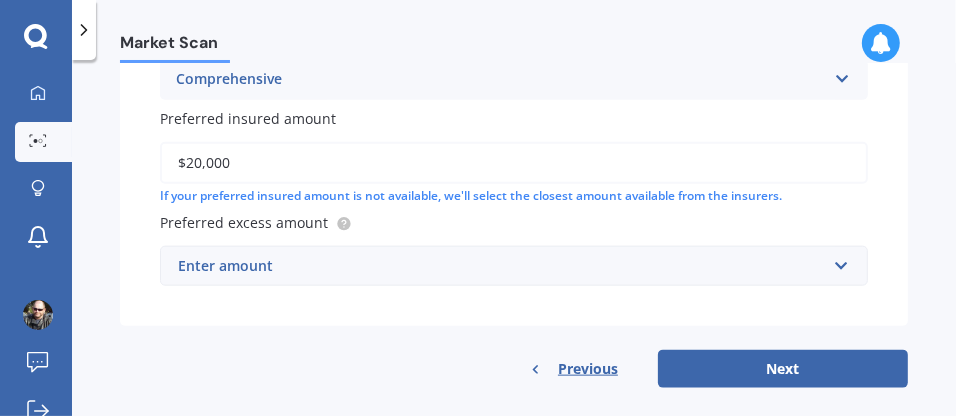 type on "$20,000" 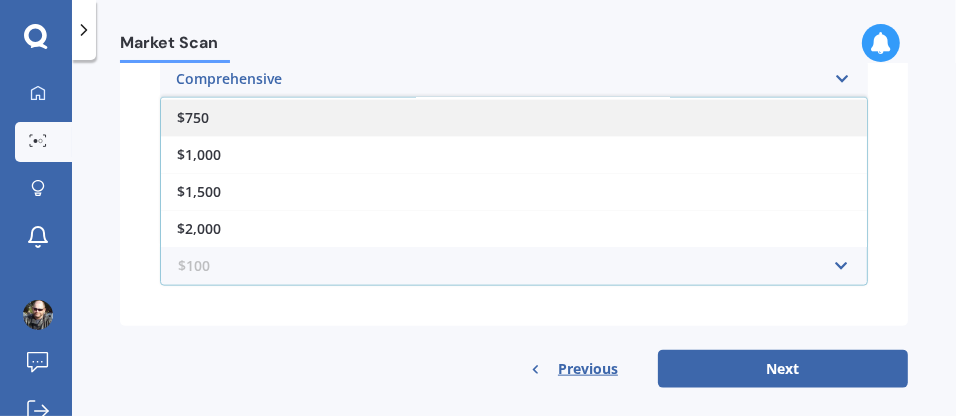 scroll, scrollTop: 0, scrollLeft: 0, axis: both 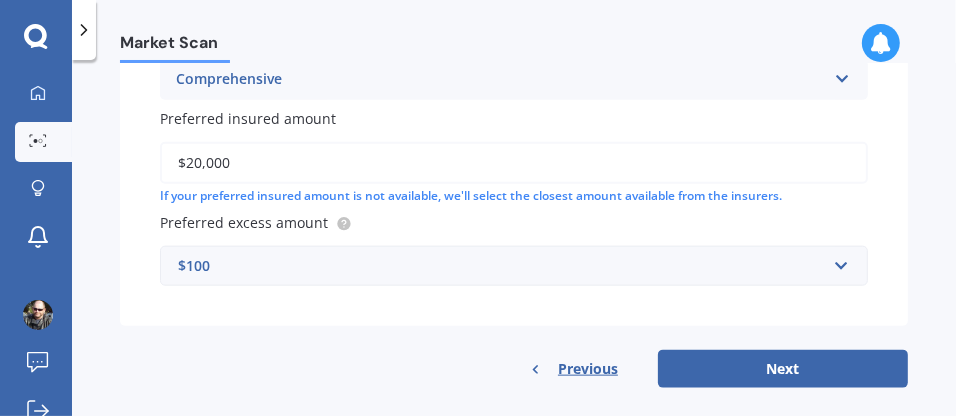 click on "Vehicle is parked at [STREET_ADDRESS] Enter address manually Is your vehicle on finance? Yes No Does your vehicle have an immobiliser? Yes No Cover type Comprehensive Comprehensive Third Party, Fire & Theft Third Party Preferred insured amount $20,000 If your preferred insured amount is not available, we'll select the closest amount available from the insurers. Preferred excess amount $100 $100 $400 $500 $750 $1,000 $1,500 $2,000" at bounding box center [514, 49] 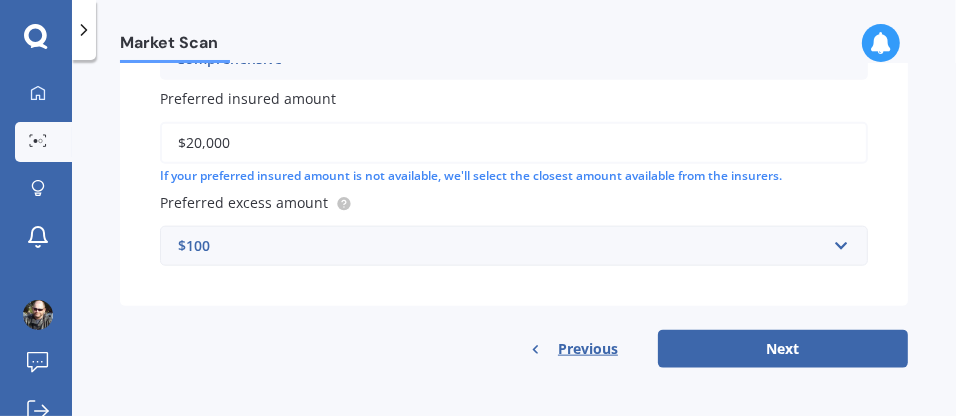 scroll, scrollTop: 1359, scrollLeft: 0, axis: vertical 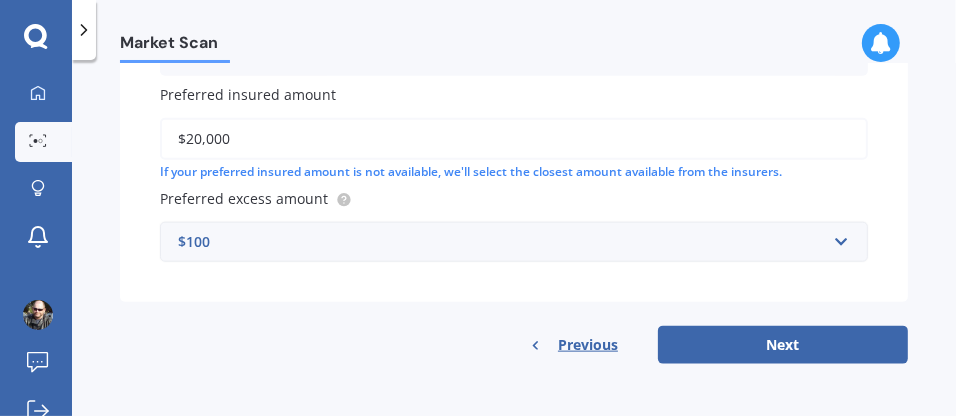 click on "$100" at bounding box center (502, 242) 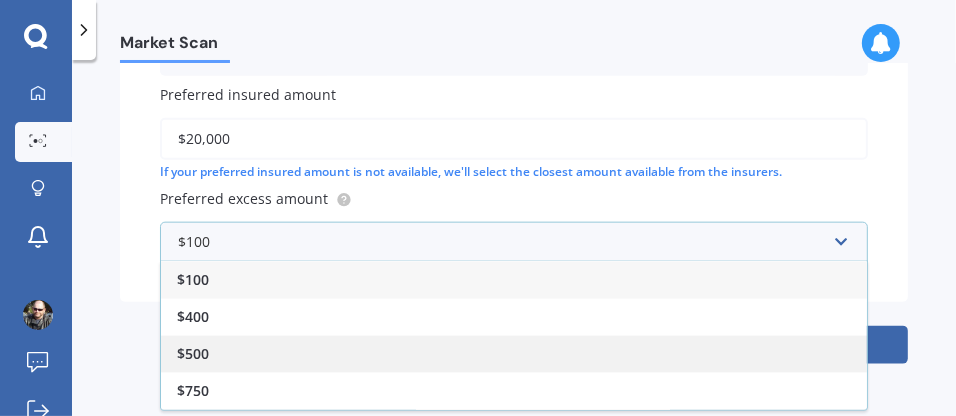 click on "$500" at bounding box center [514, 353] 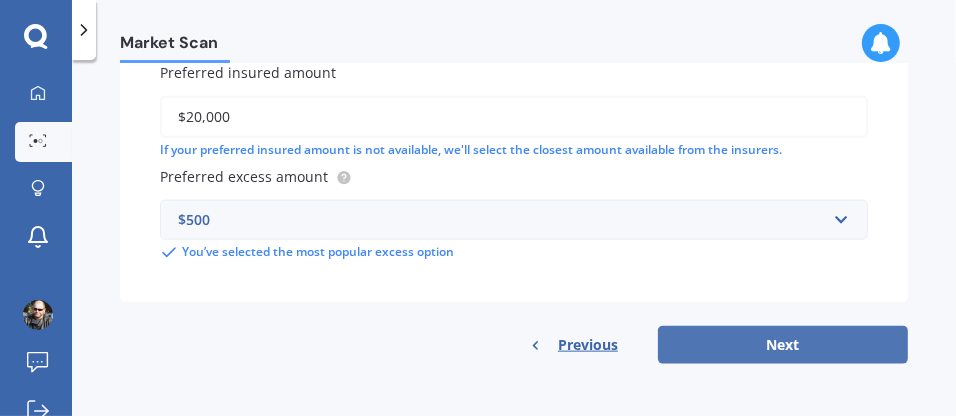 click on "Next" at bounding box center (783, 345) 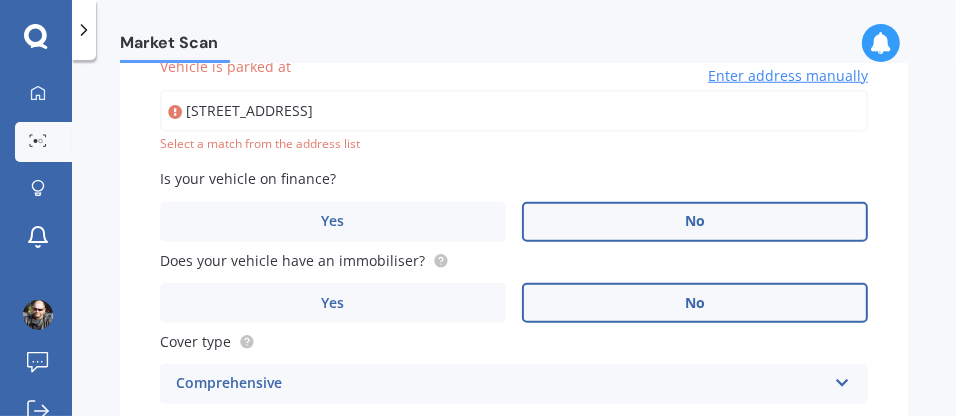 scroll, scrollTop: 1041, scrollLeft: 0, axis: vertical 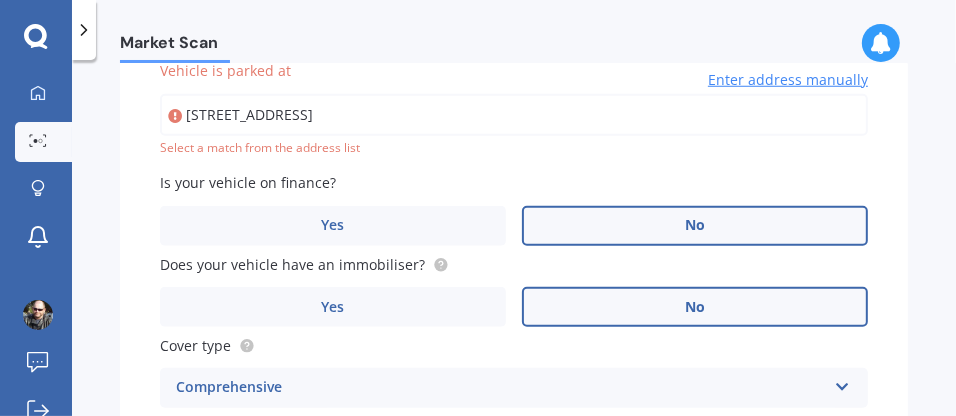 click on "[STREET_ADDRESS]" at bounding box center (514, 115) 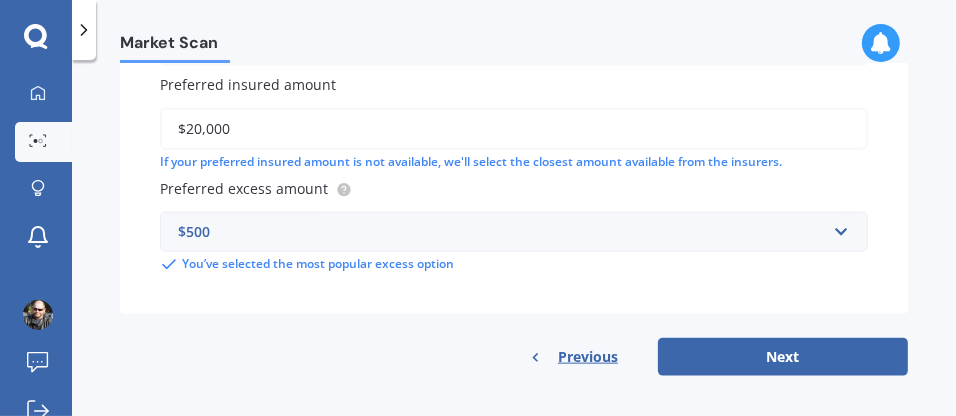 scroll, scrollTop: 1381, scrollLeft: 0, axis: vertical 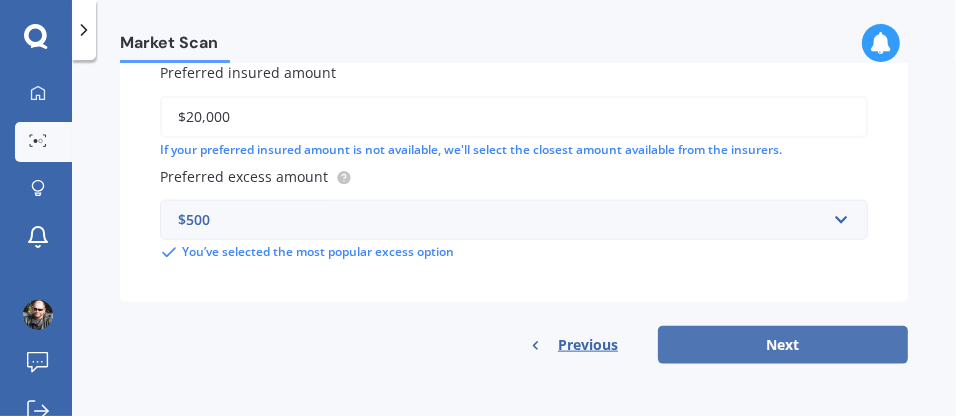 click on "Next" at bounding box center [783, 345] 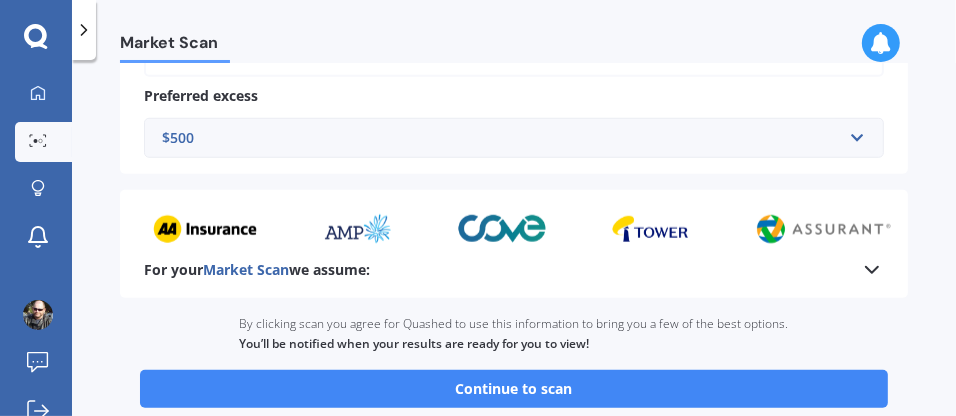 scroll, scrollTop: 1100, scrollLeft: 0, axis: vertical 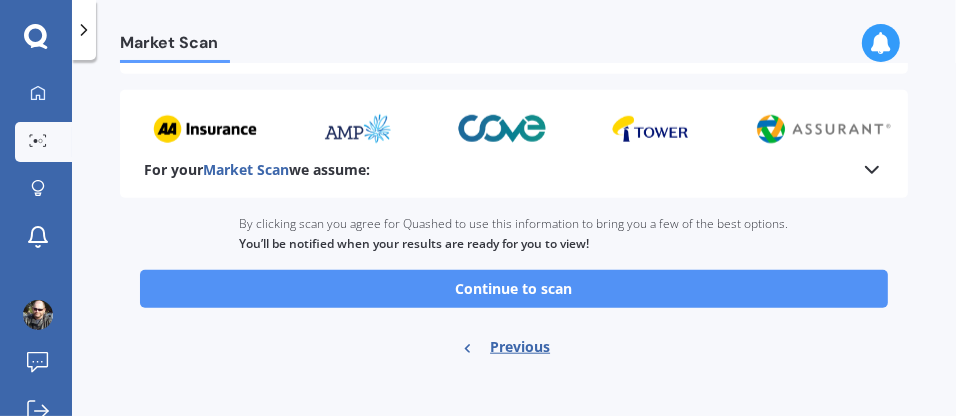 click on "Continue to scan" at bounding box center [514, 289] 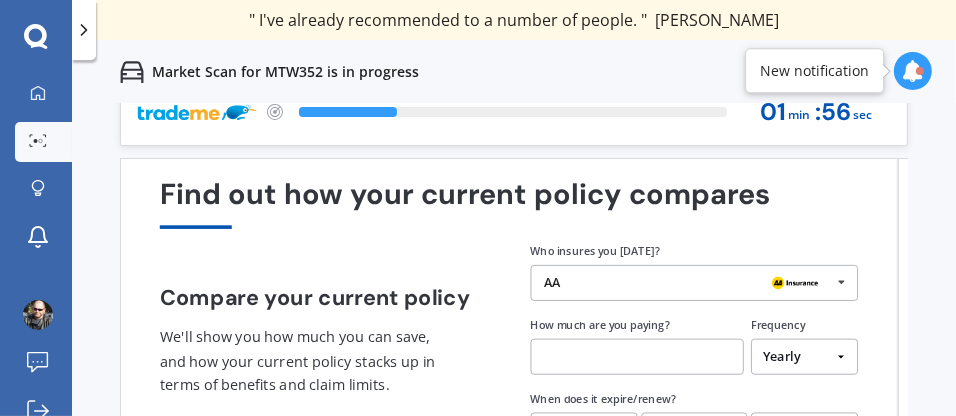 scroll, scrollTop: 0, scrollLeft: 0, axis: both 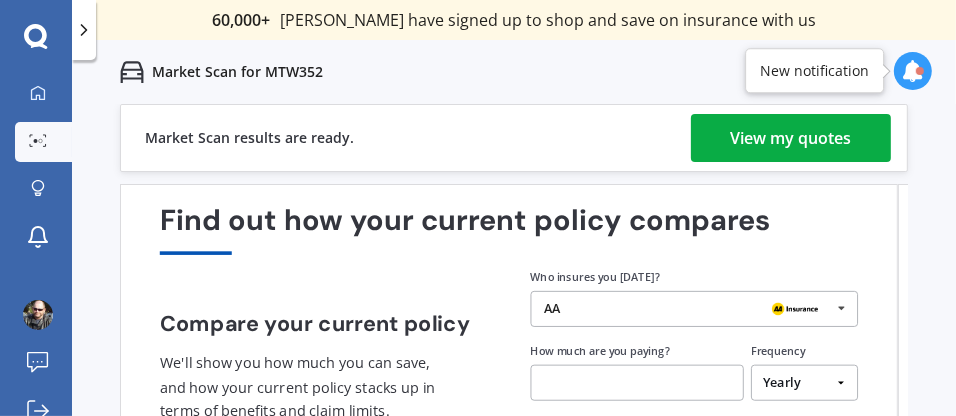 click on "View my quotes" at bounding box center [791, 138] 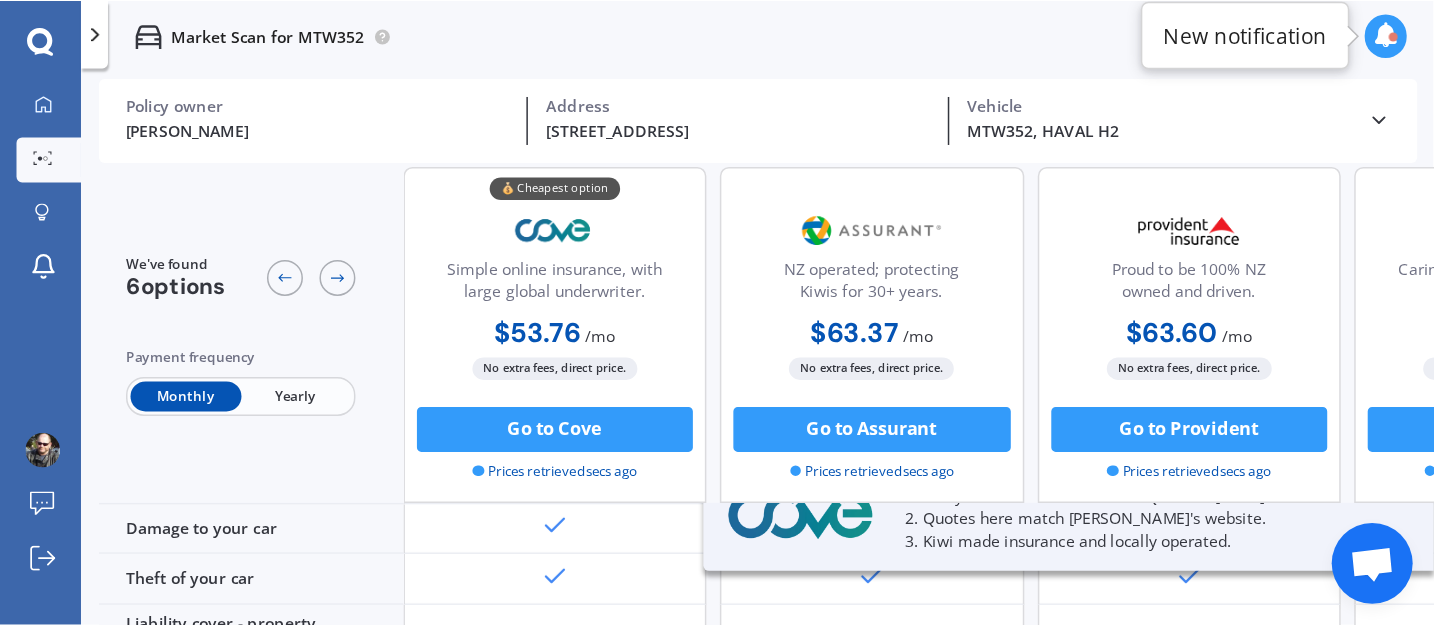scroll, scrollTop: 0, scrollLeft: 0, axis: both 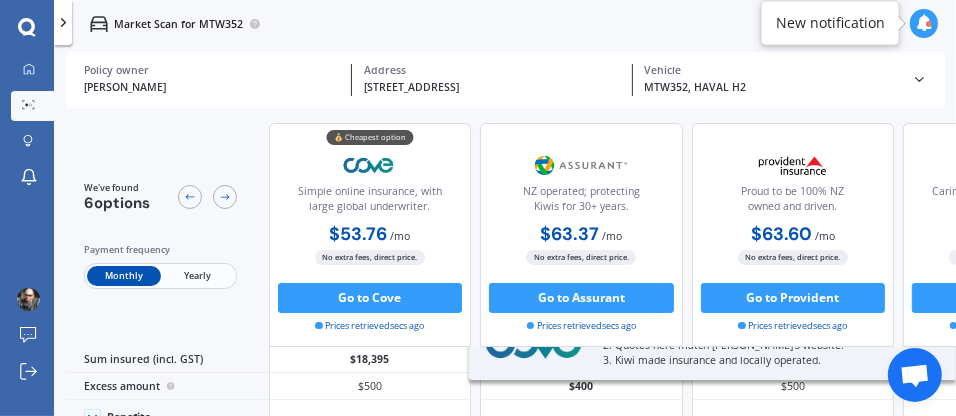click on "Yearly" at bounding box center [197, 276] 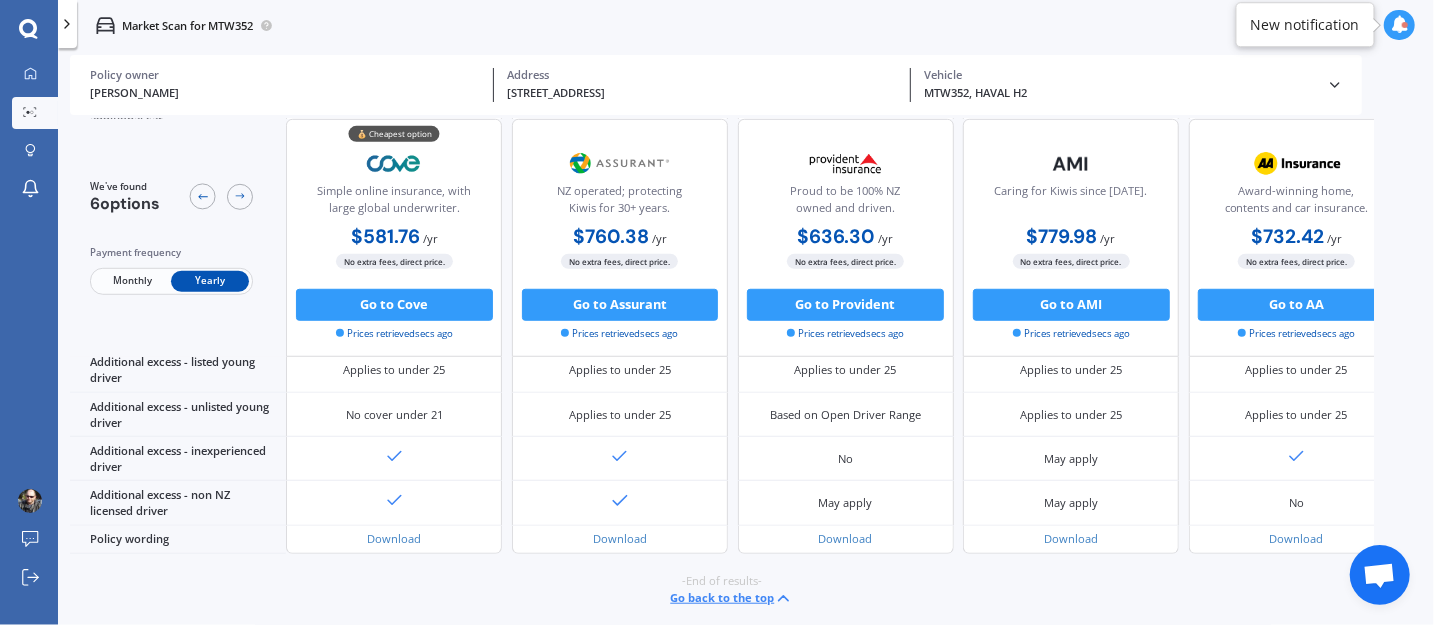 scroll, scrollTop: 0, scrollLeft: 0, axis: both 